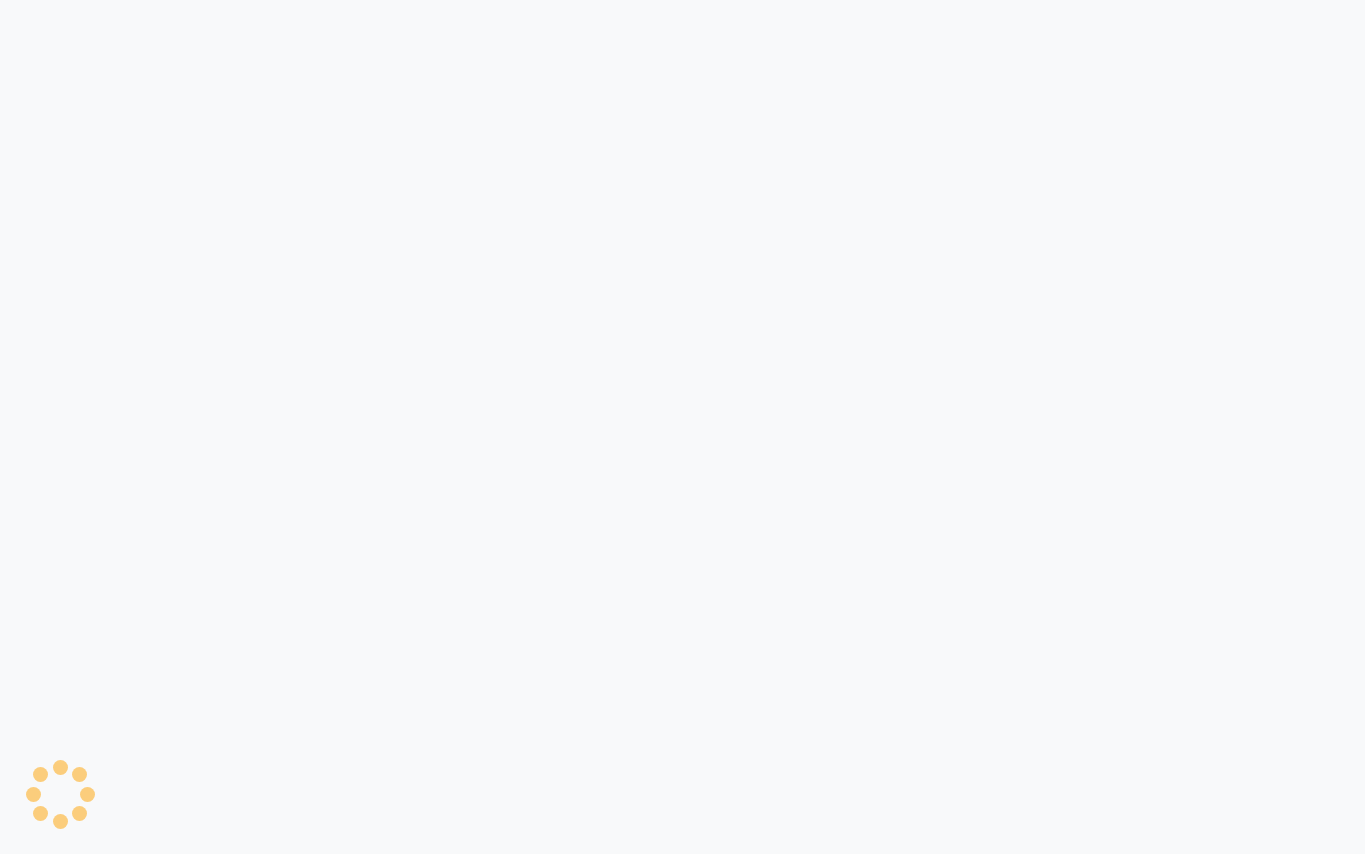 scroll, scrollTop: 0, scrollLeft: 0, axis: both 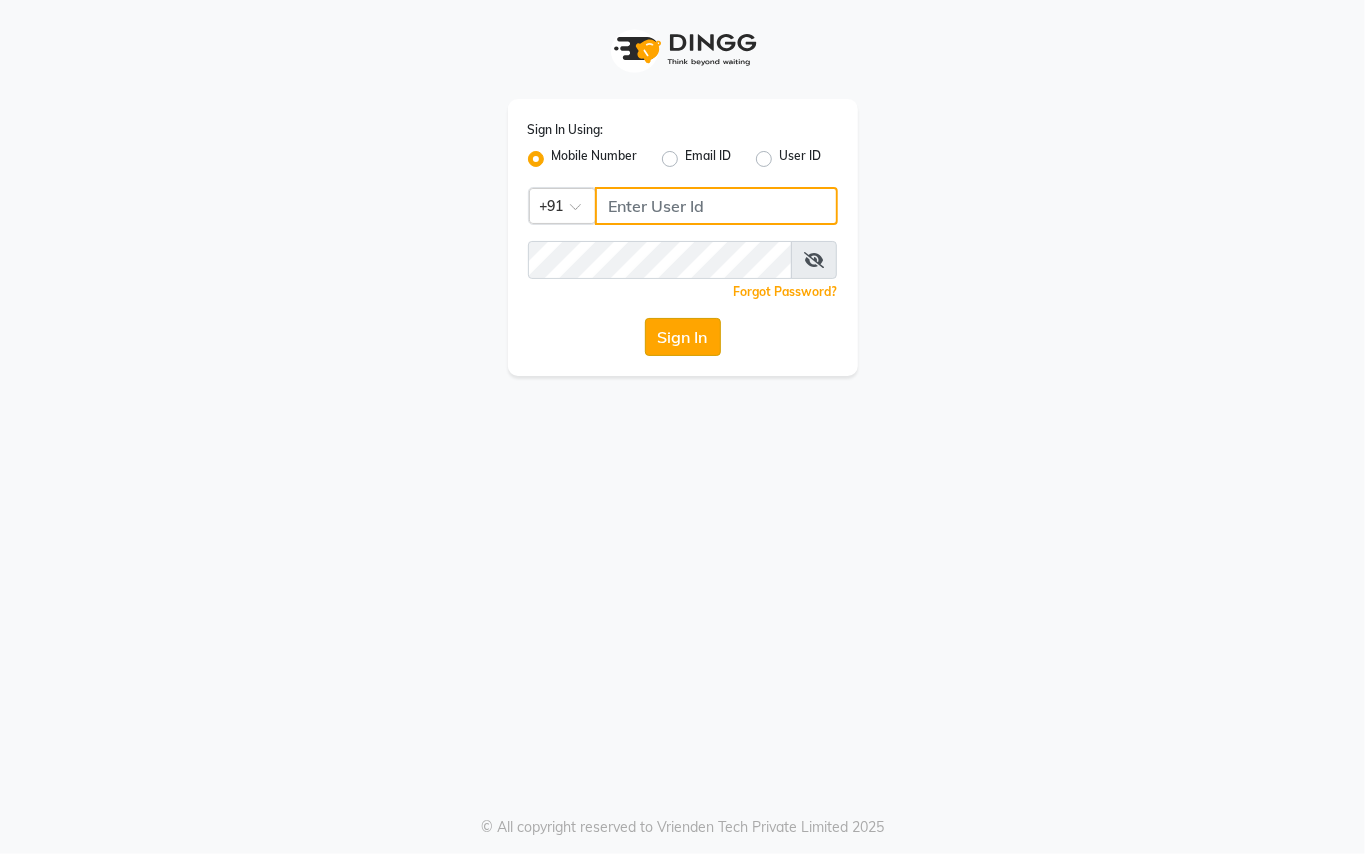 type on "9899449966" 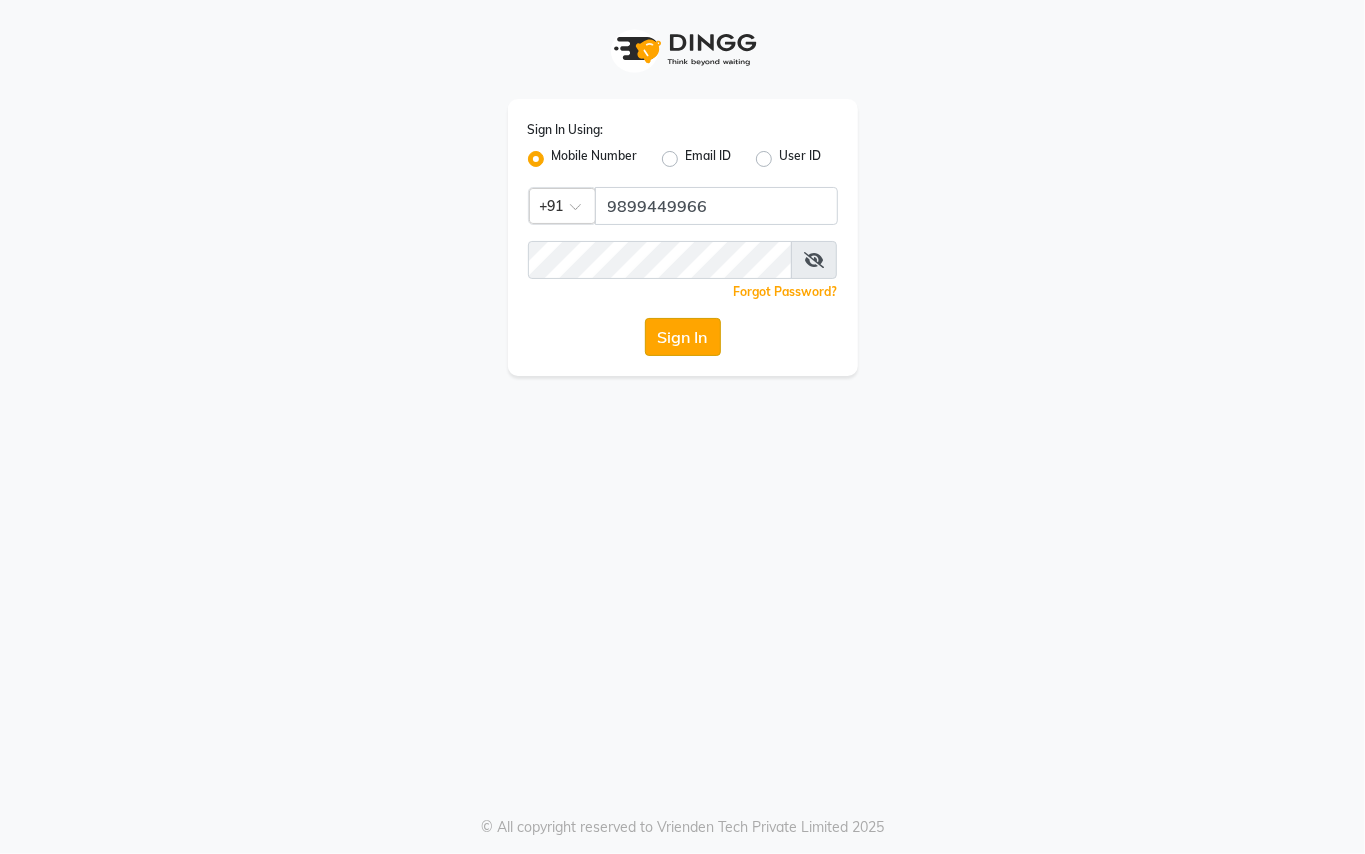 click on "Sign In" 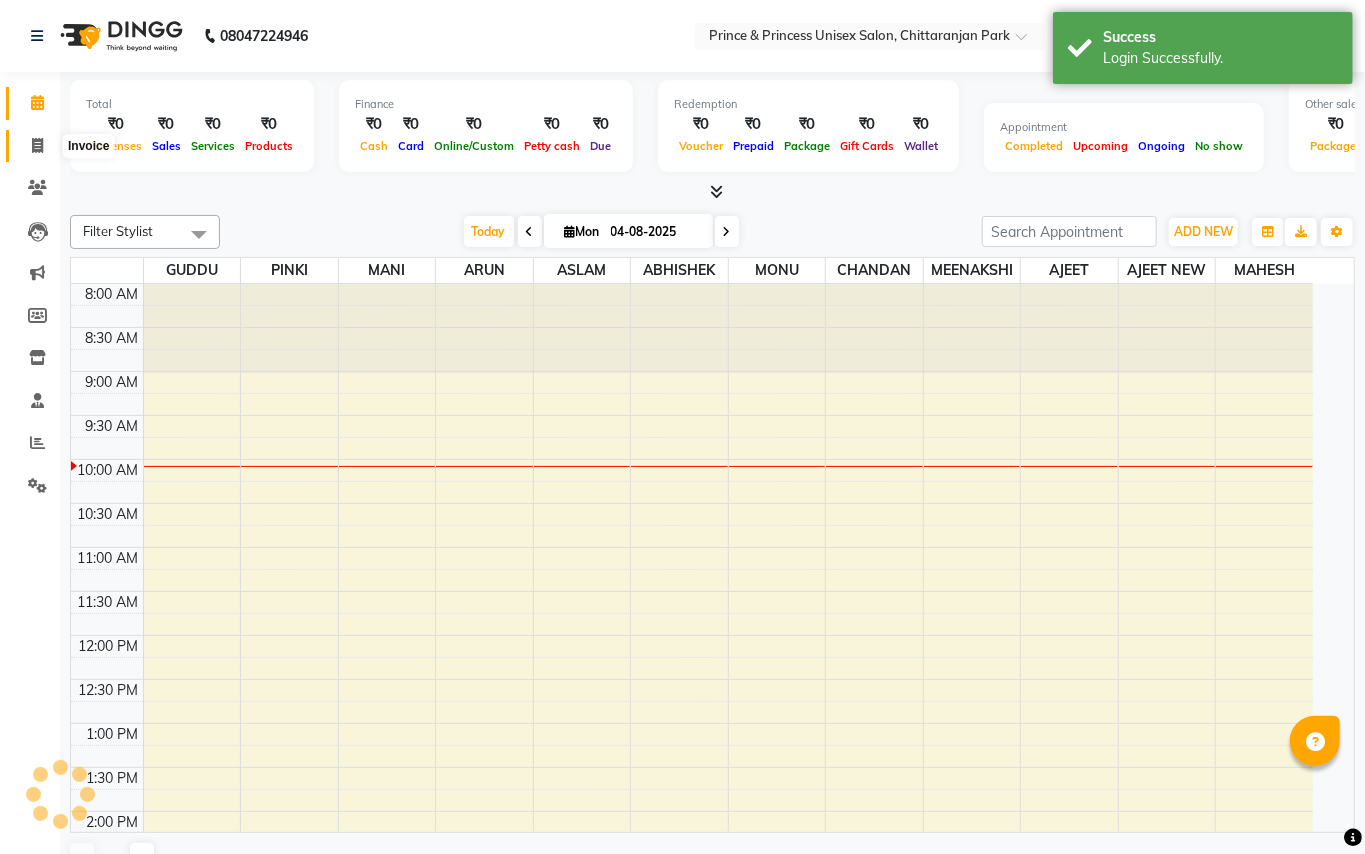 click 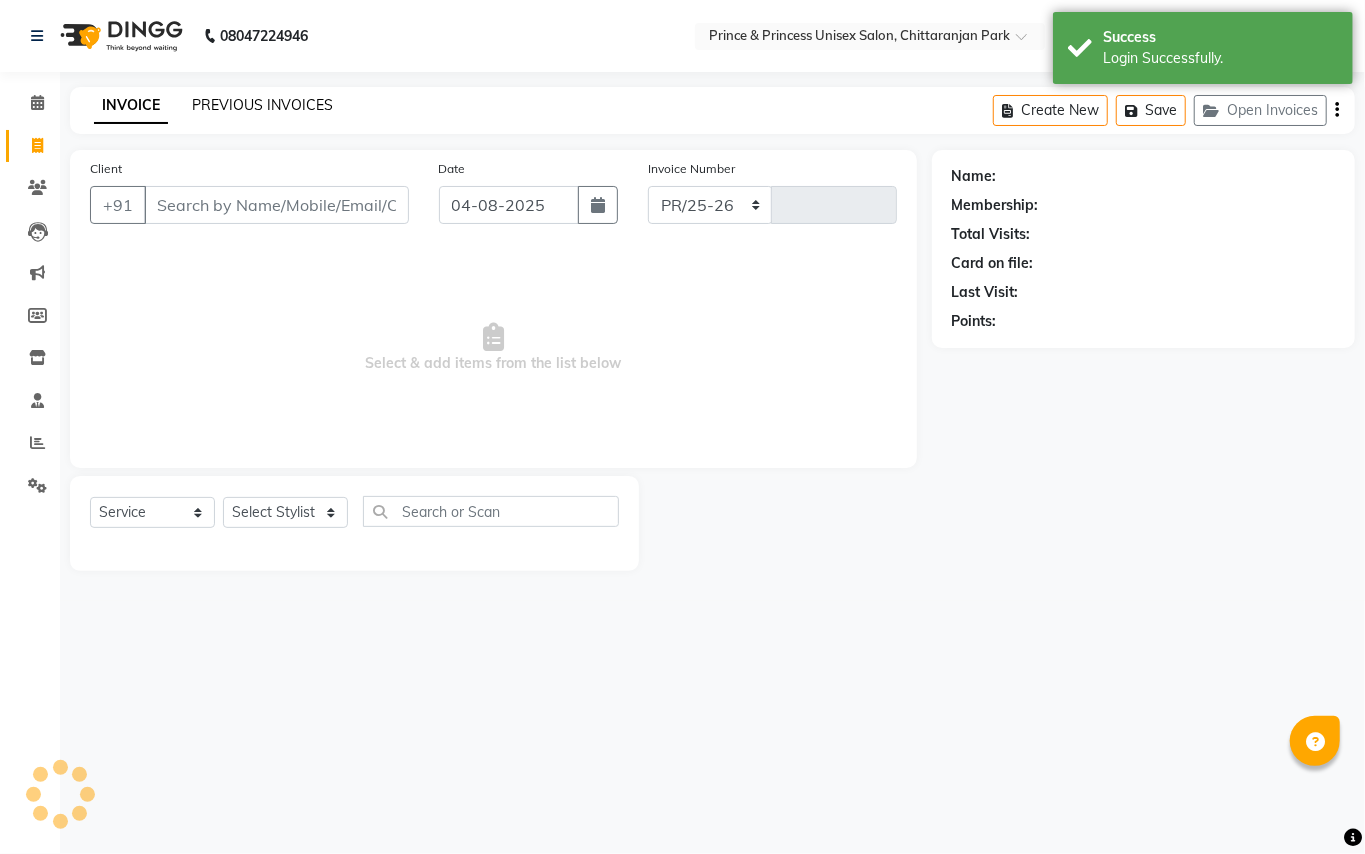 select on "3760" 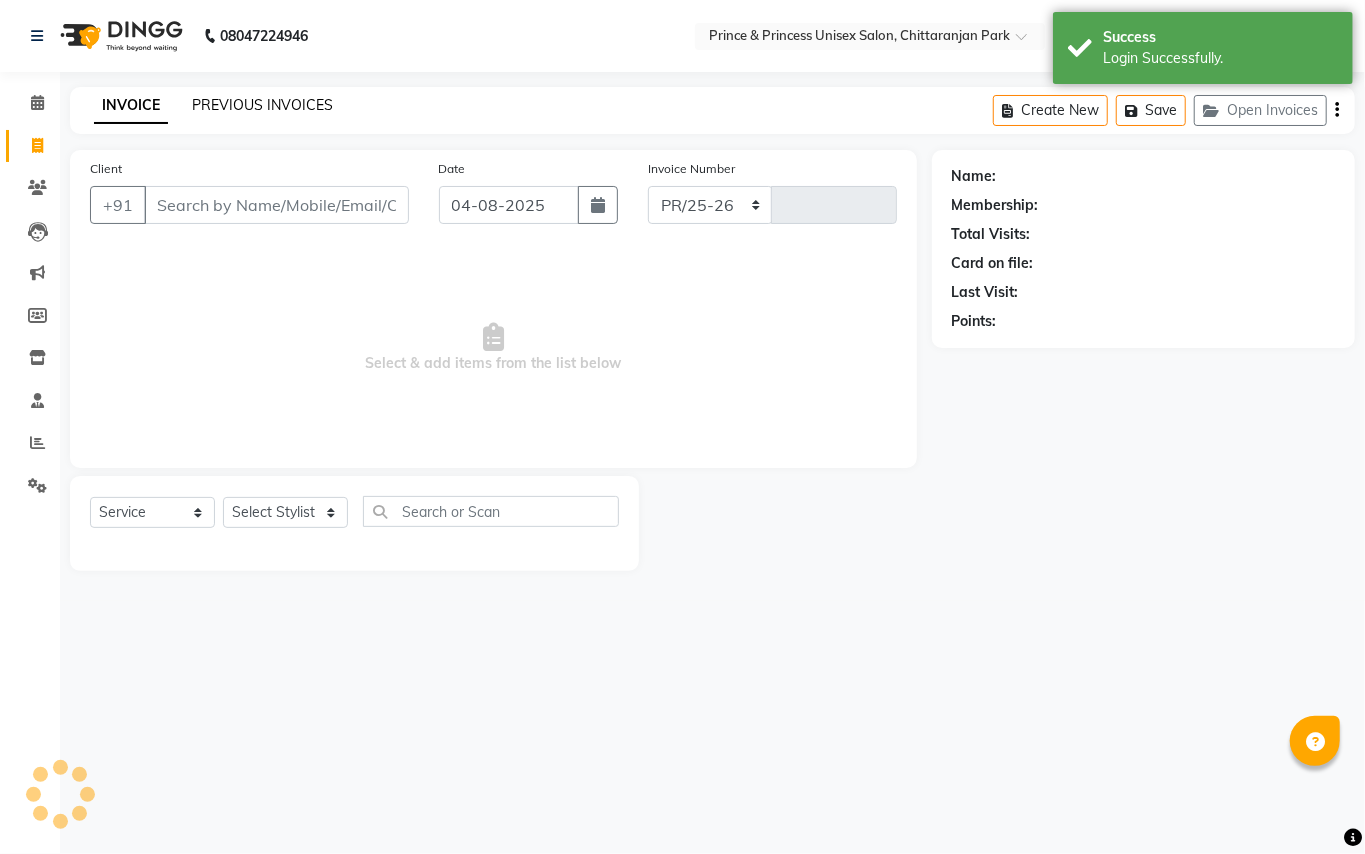 type on "2945" 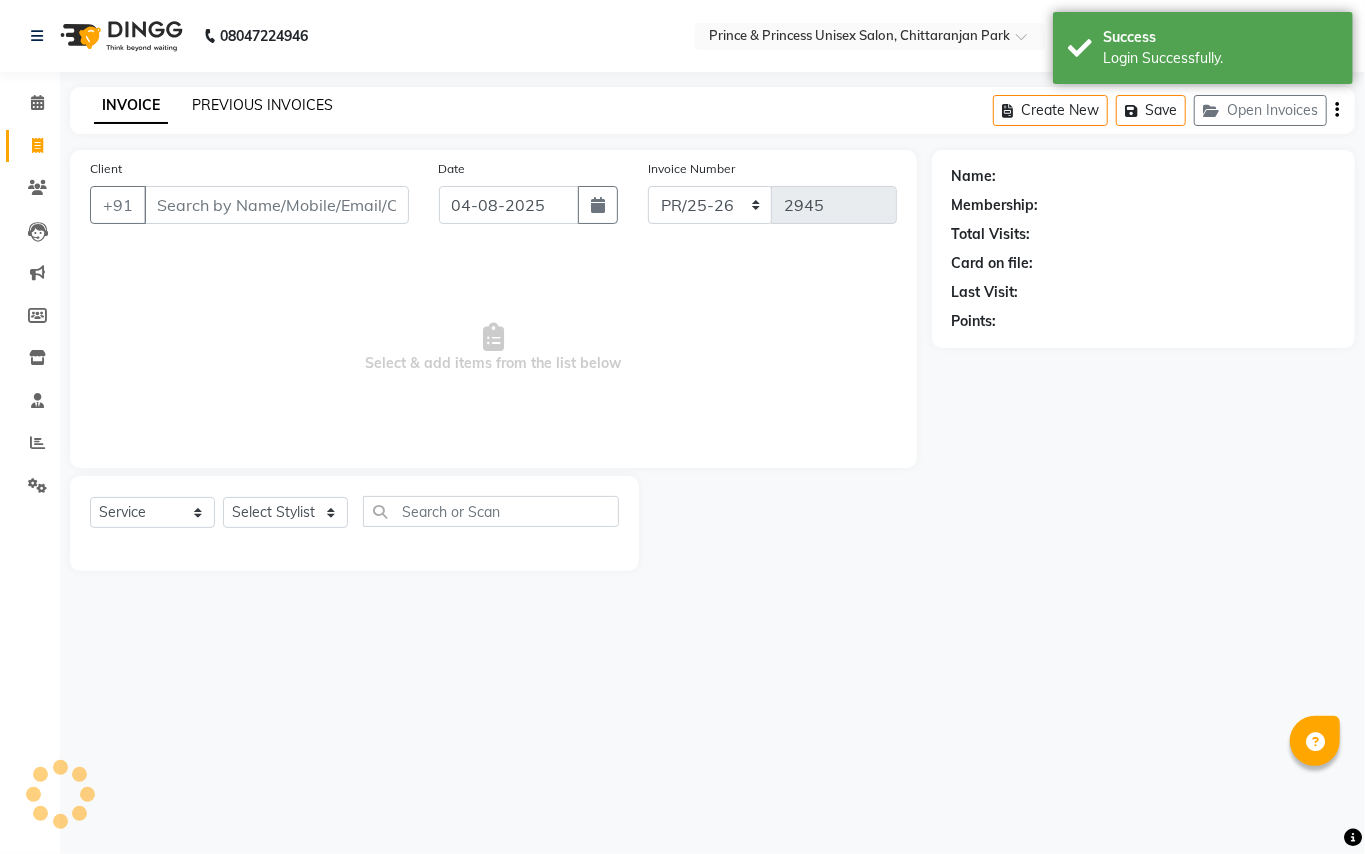click on "PREVIOUS INVOICES" 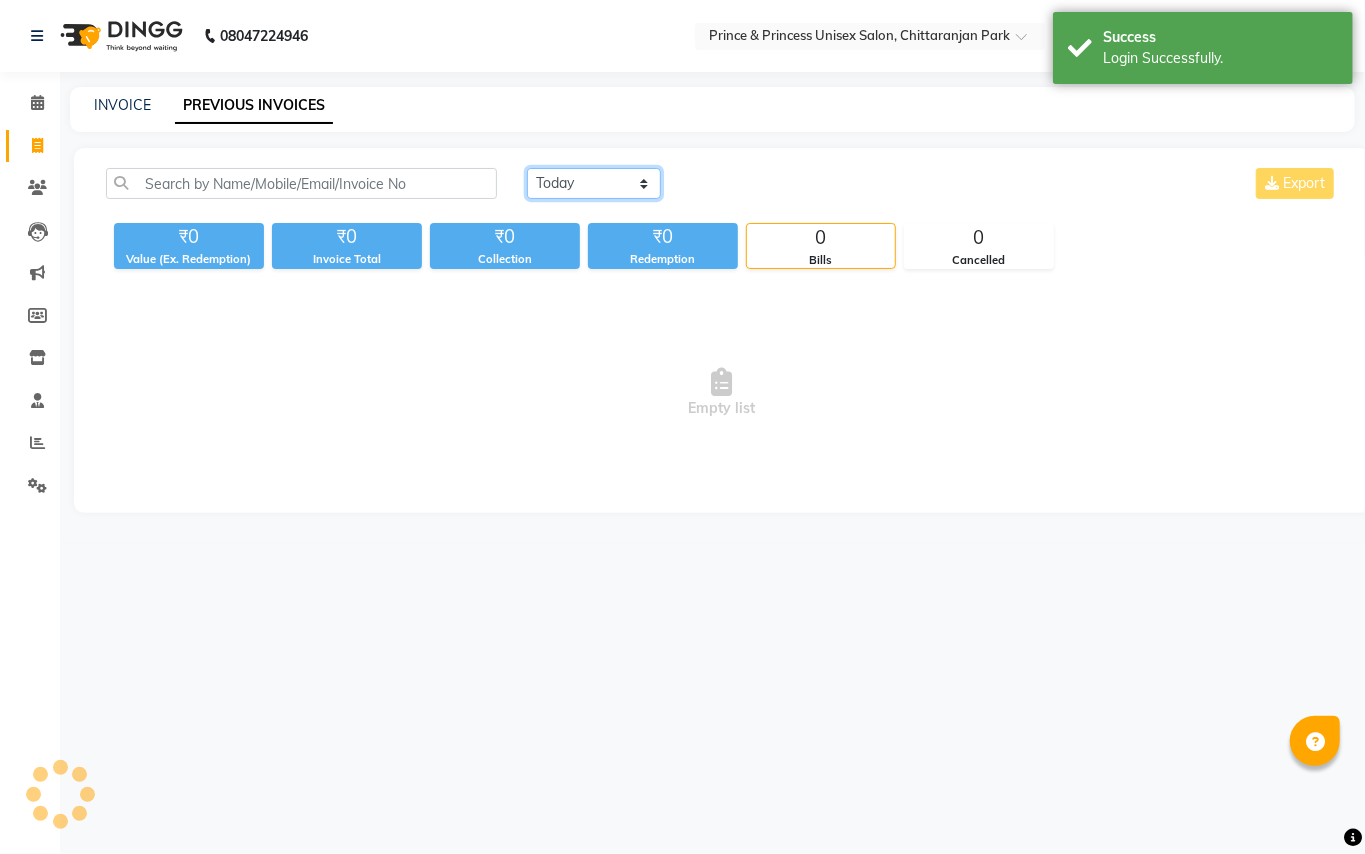 click on "Today Yesterday Custom Range" 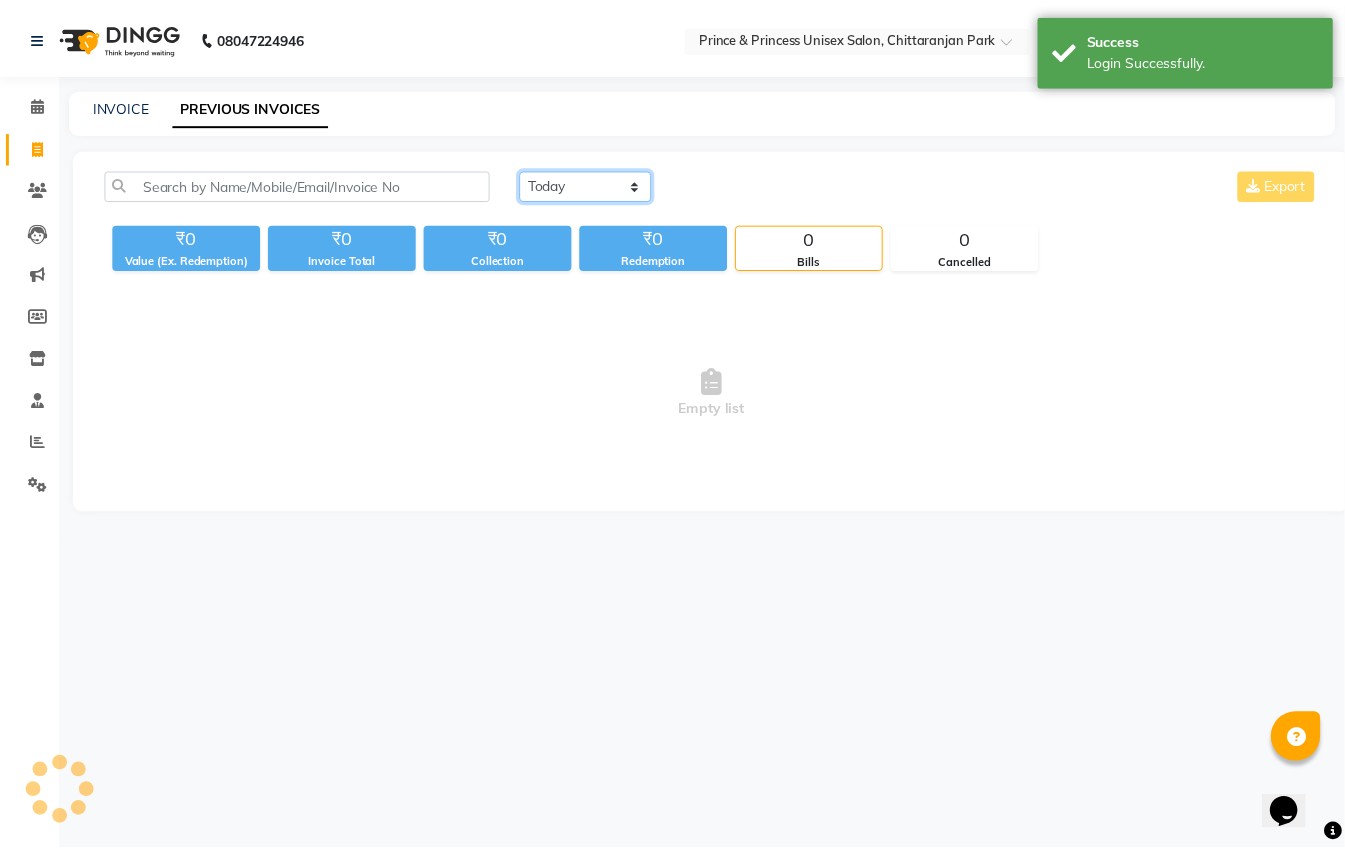 scroll, scrollTop: 0, scrollLeft: 0, axis: both 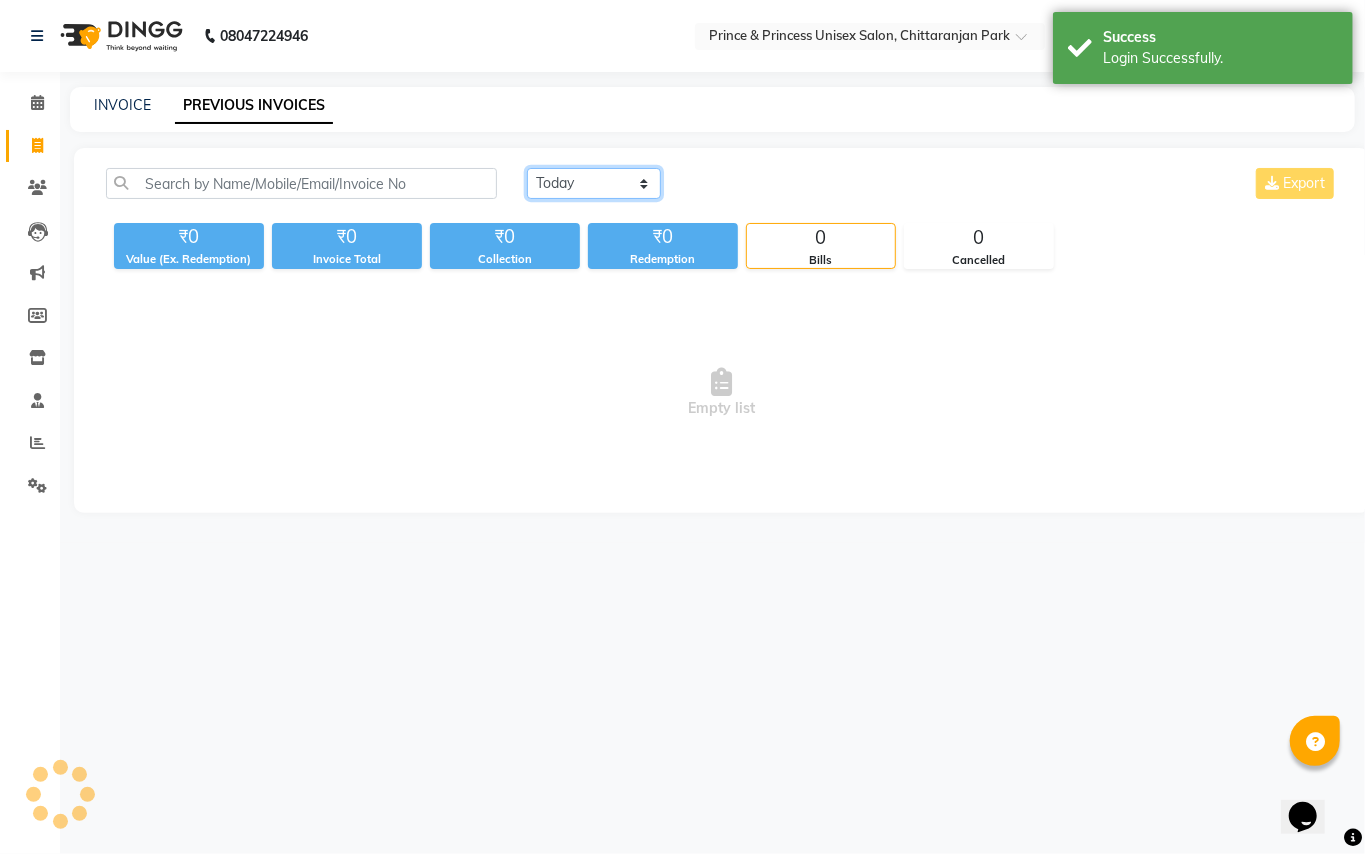 select on "yesterday" 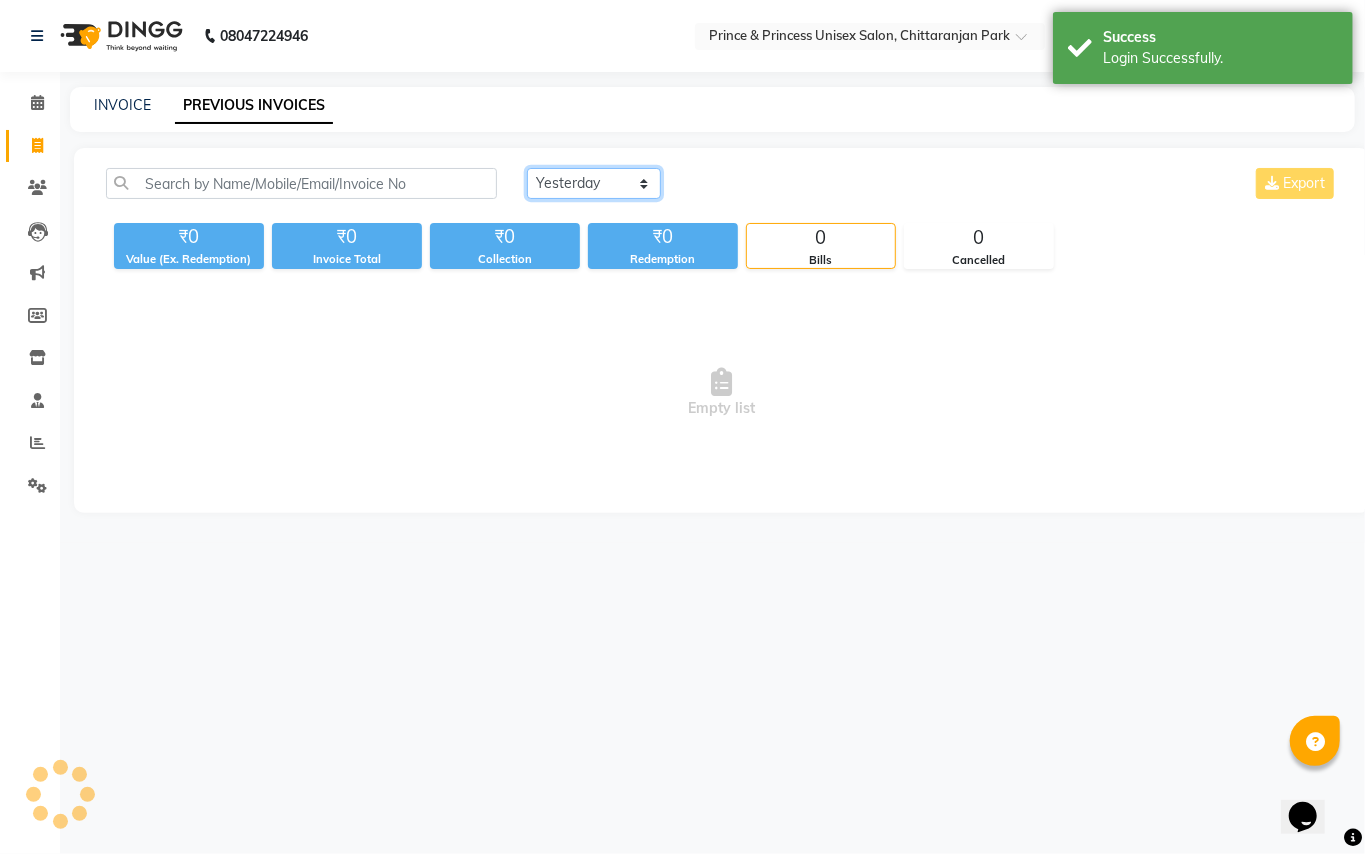 click on "Today Yesterday Custom Range" 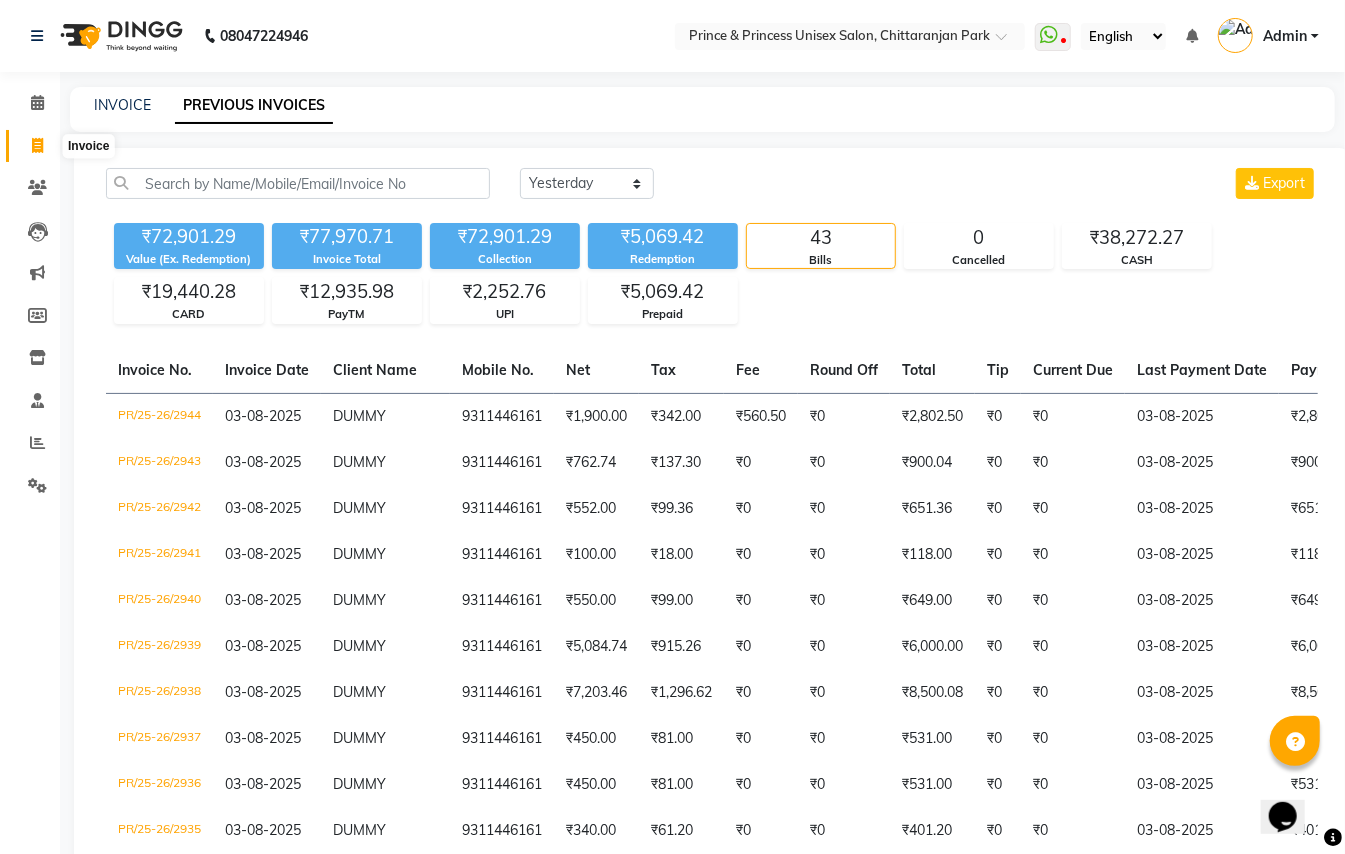 click 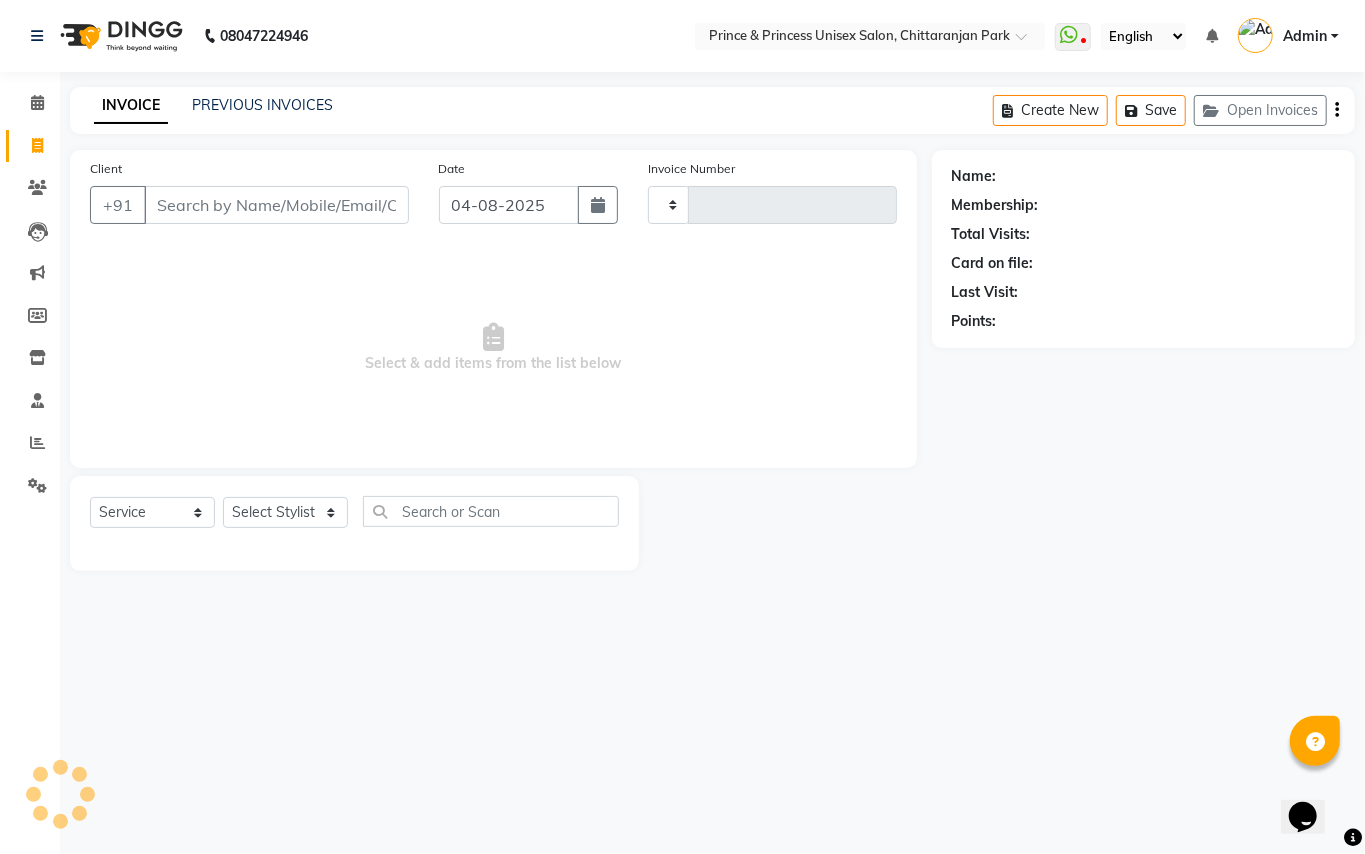 type on "2945" 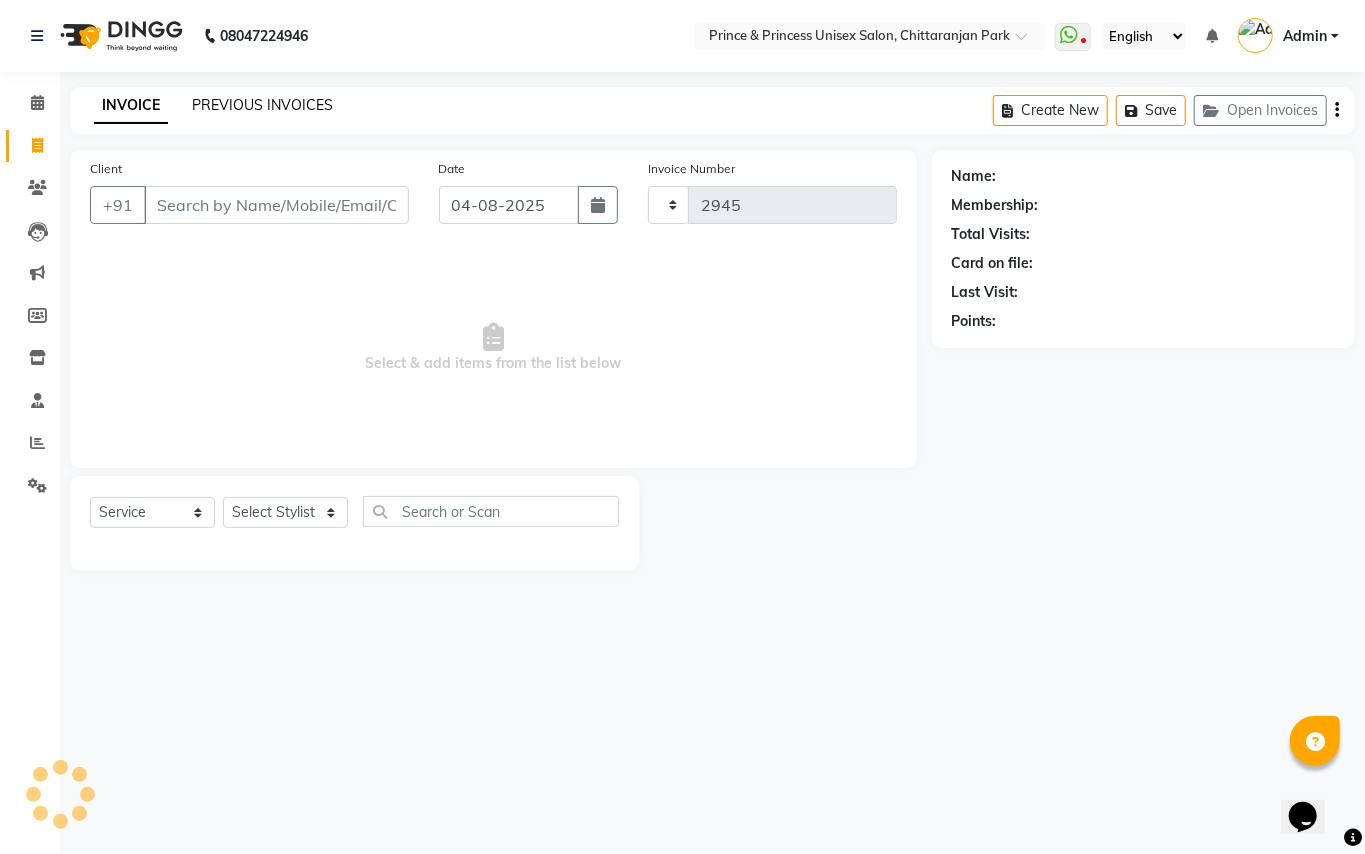 select on "3760" 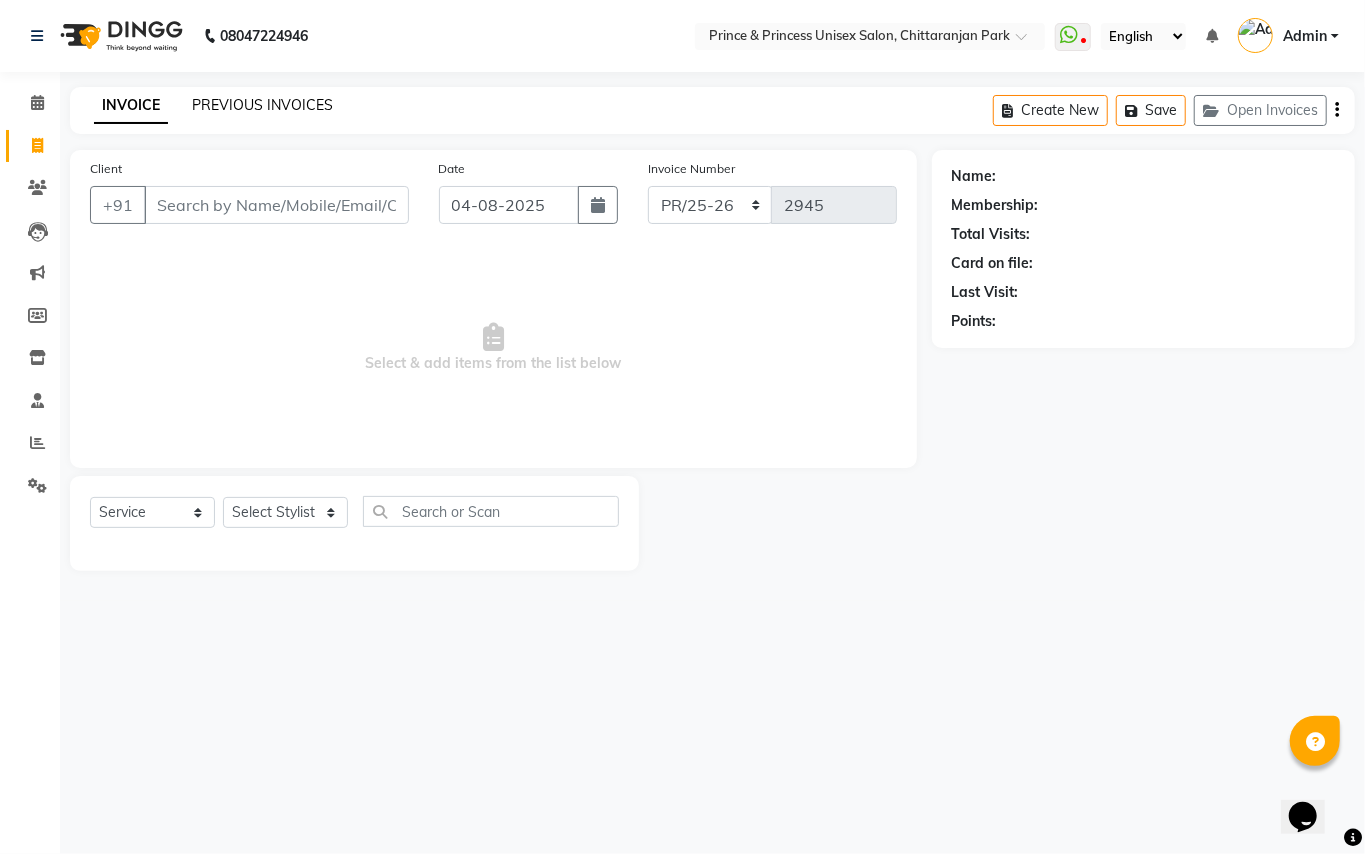 click on "PREVIOUS INVOICES" 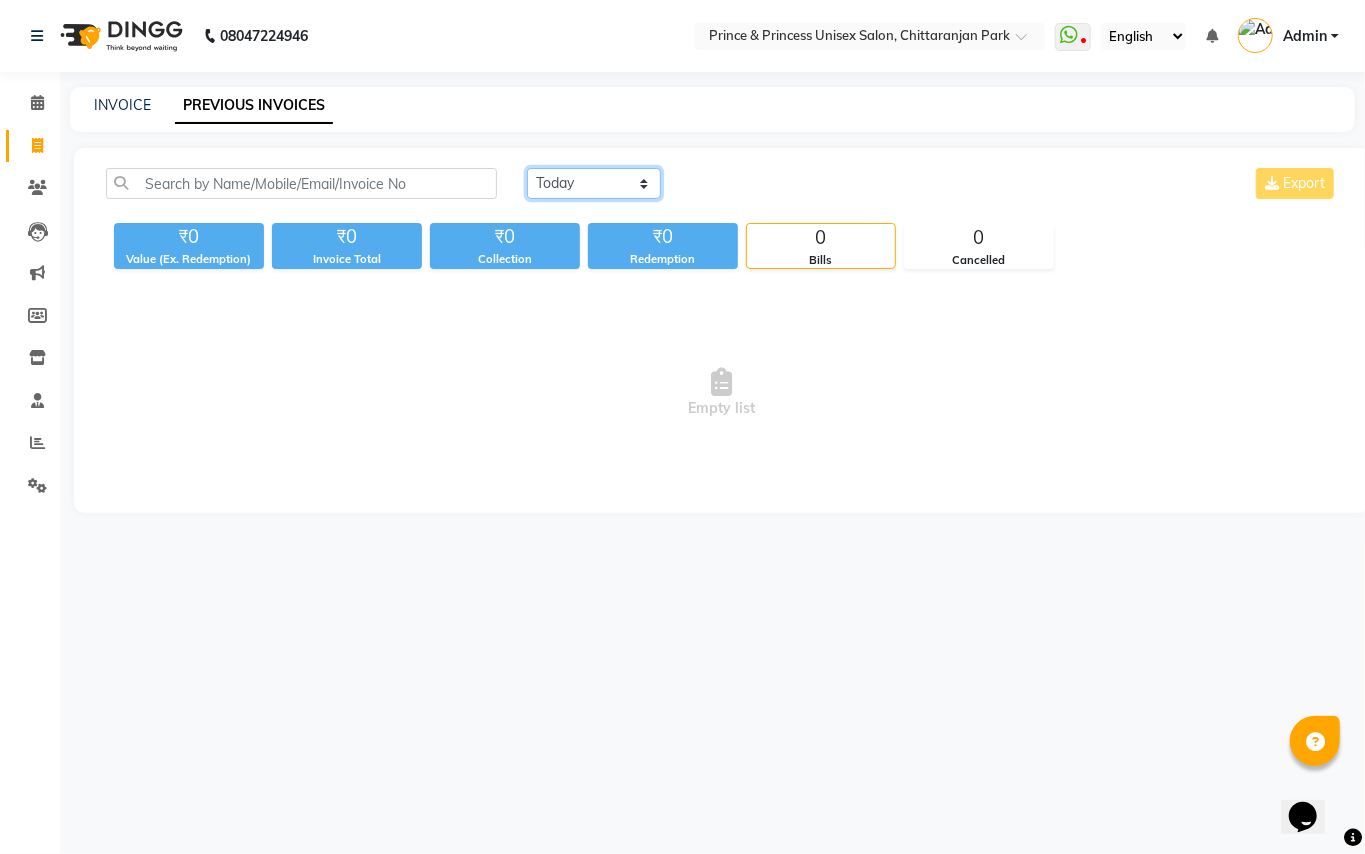 click on "Today Yesterday Custom Range" 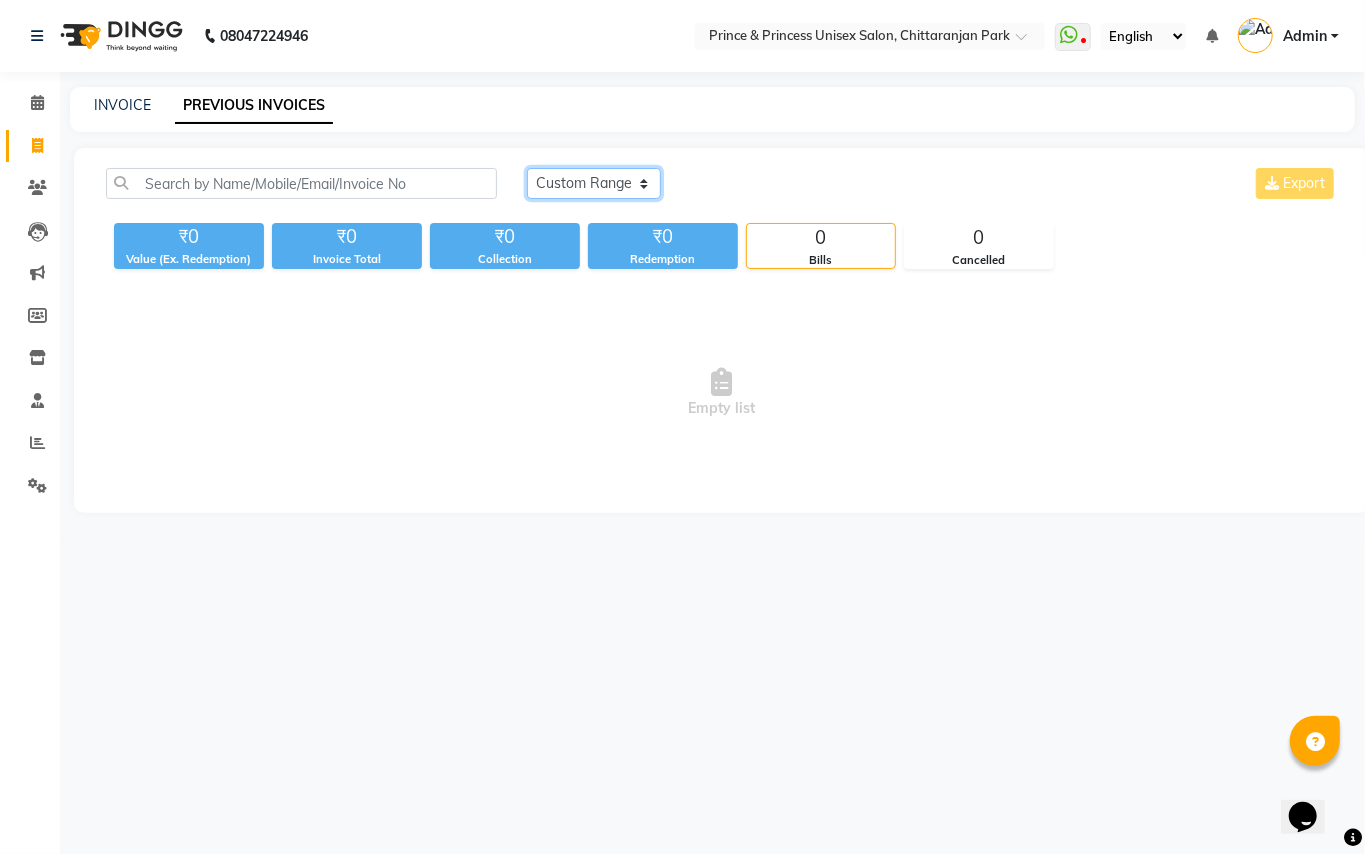 click on "Today Yesterday Custom Range" 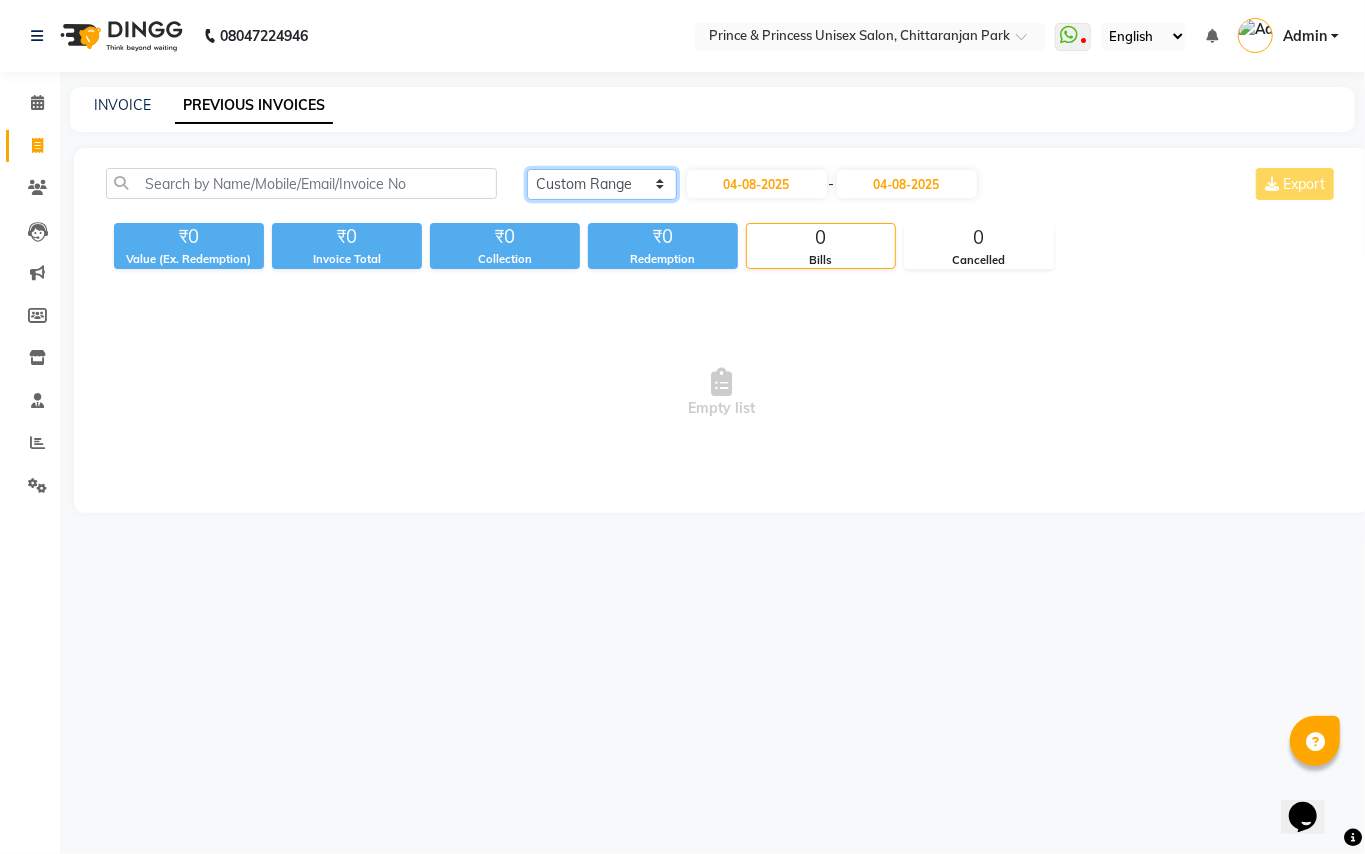 click on "Today Yesterday Custom Range" 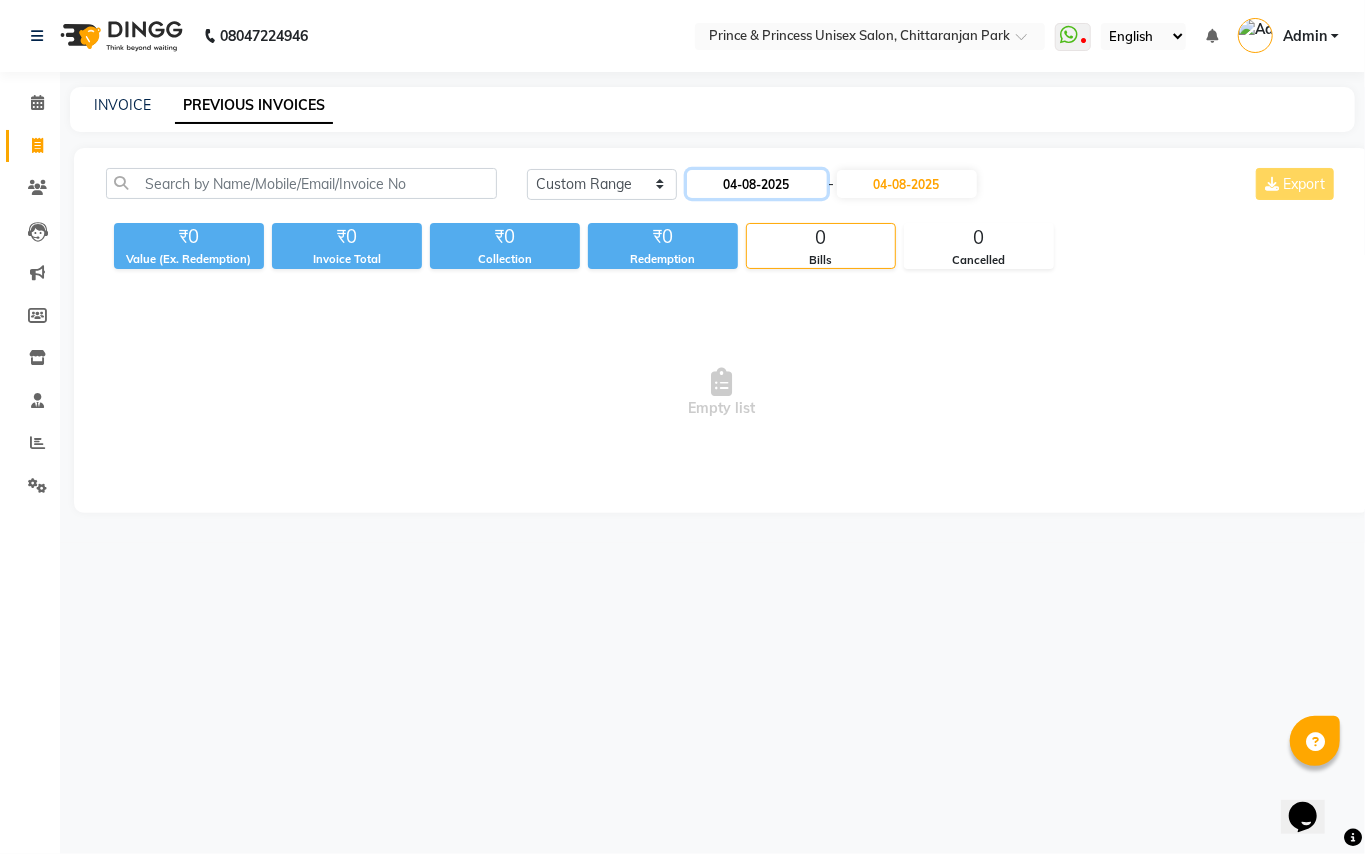 click on "04-08-2025" 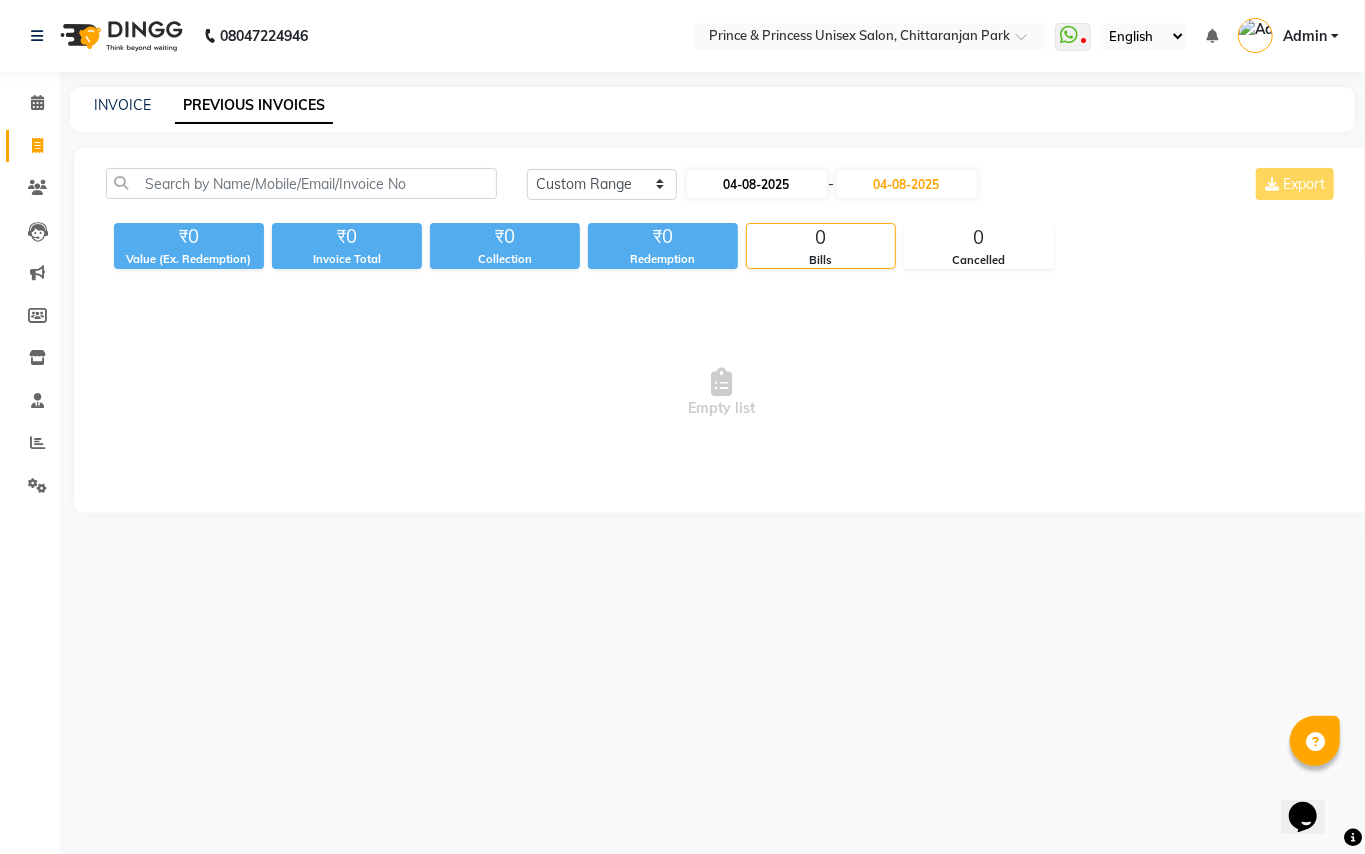 select on "8" 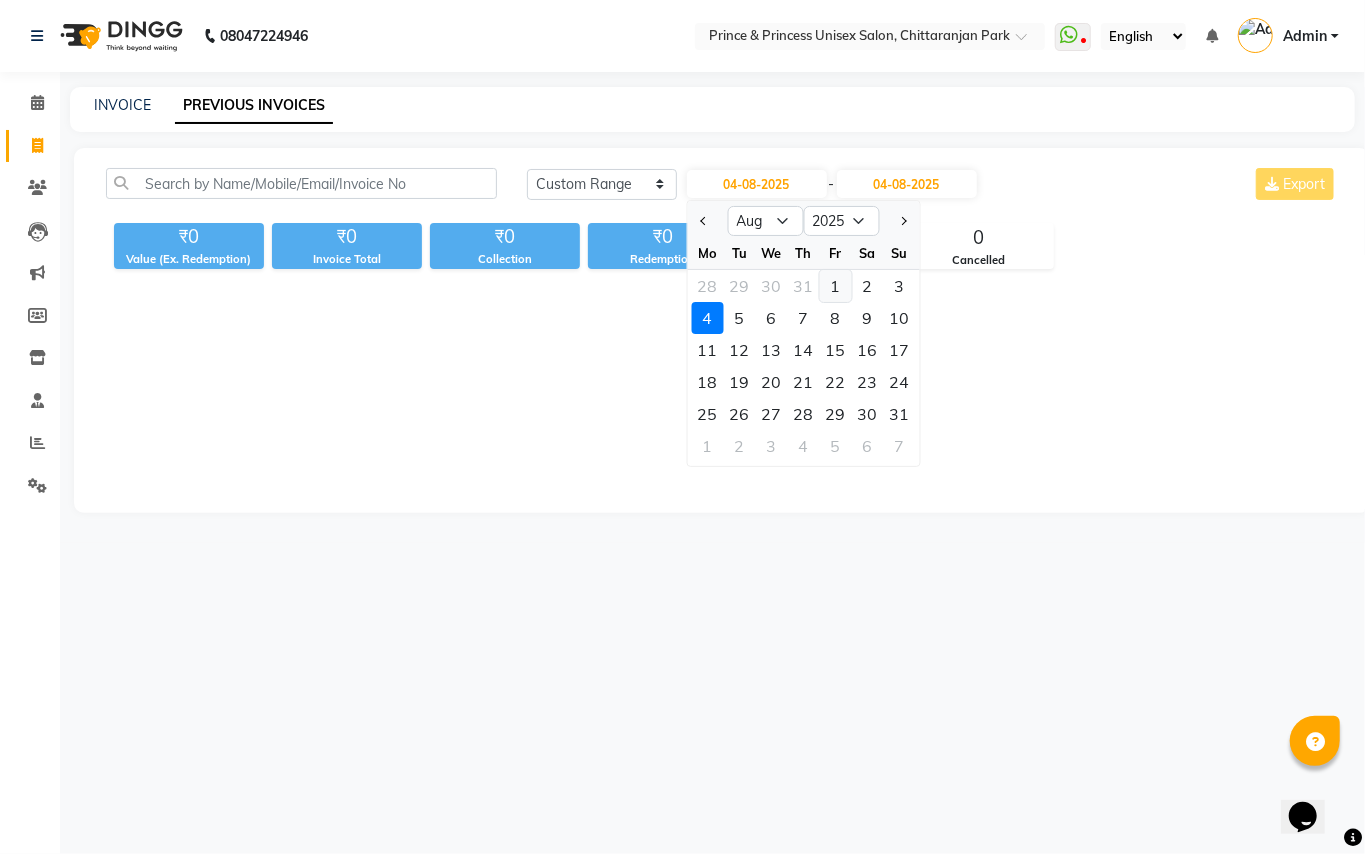 click on "1" 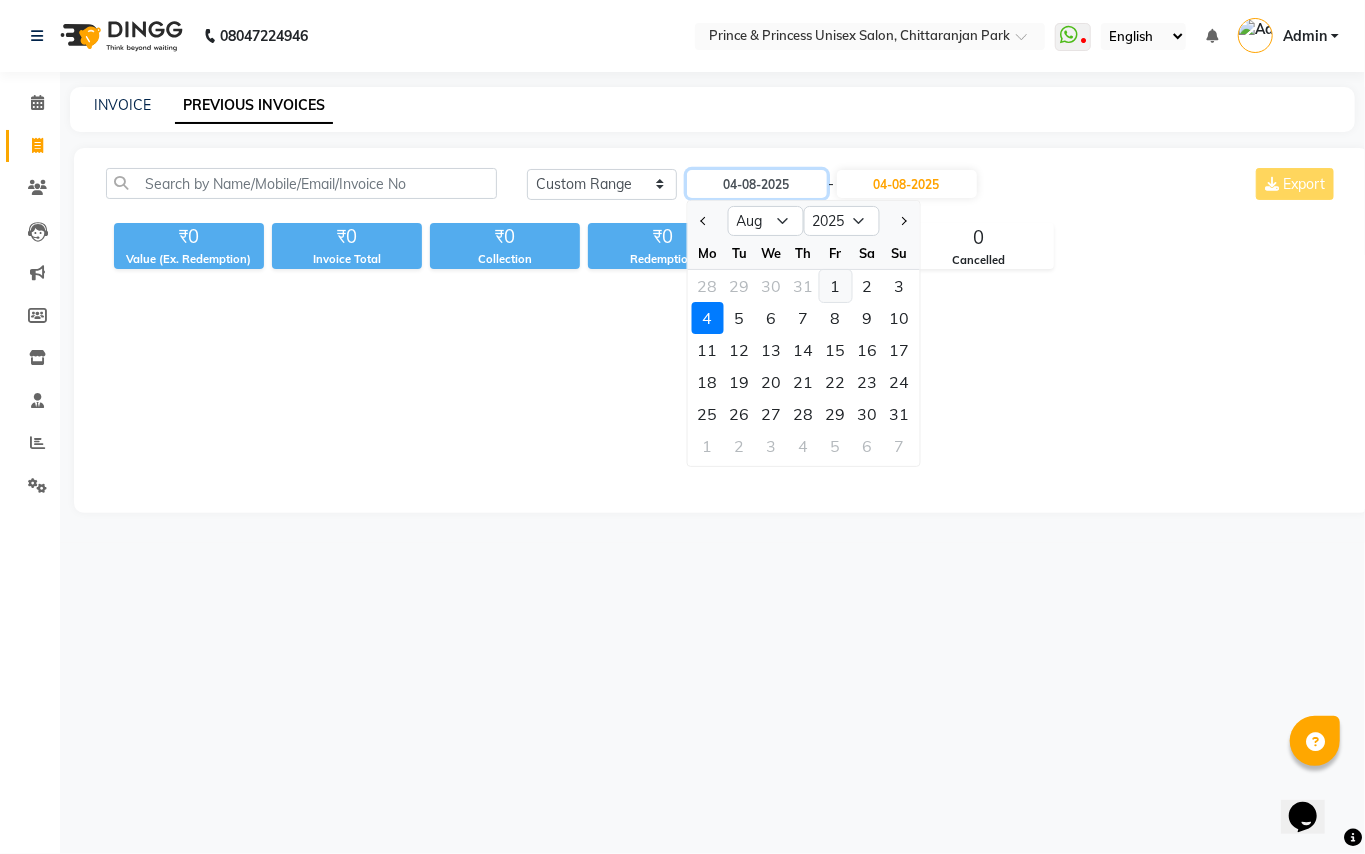 type on "01-08-2025" 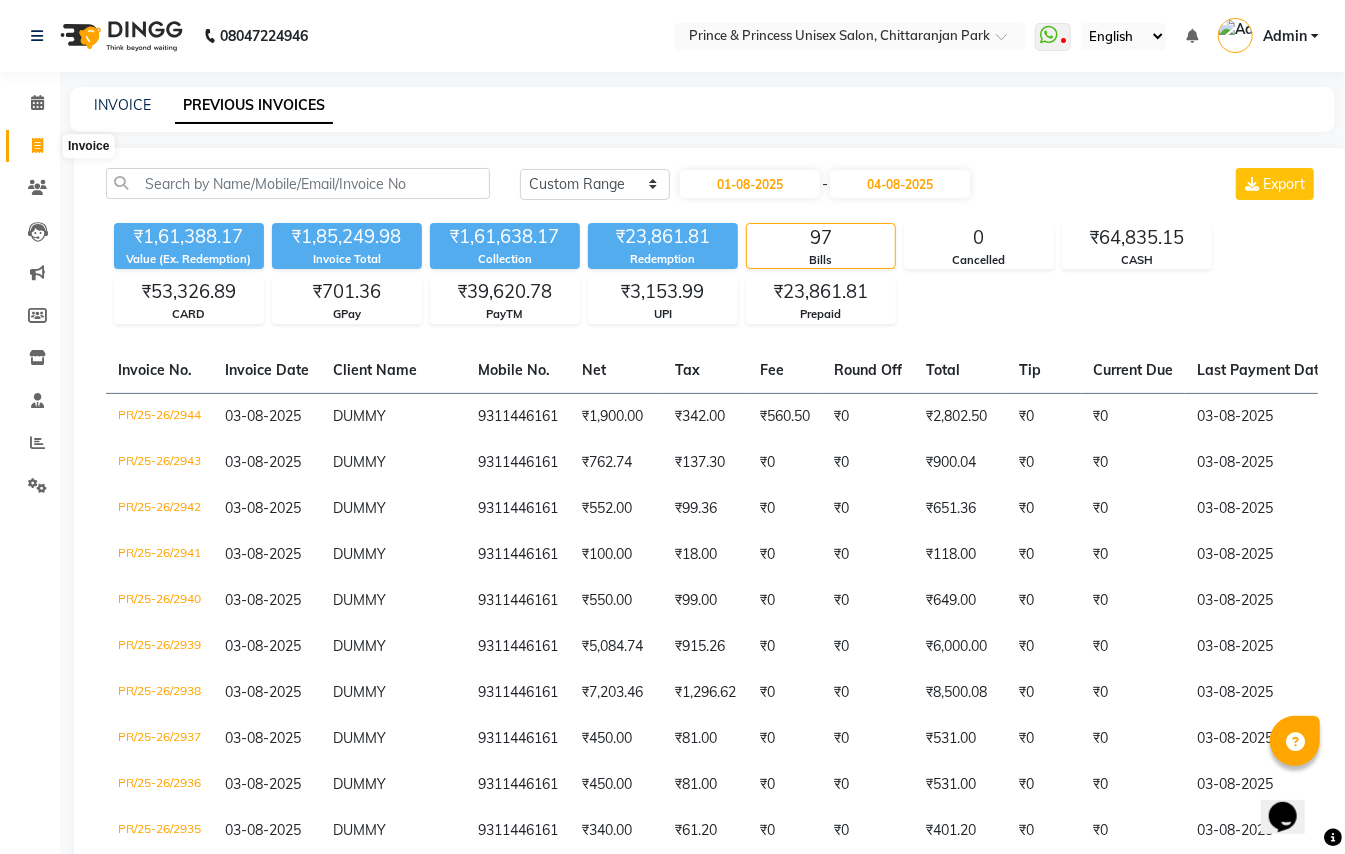 click 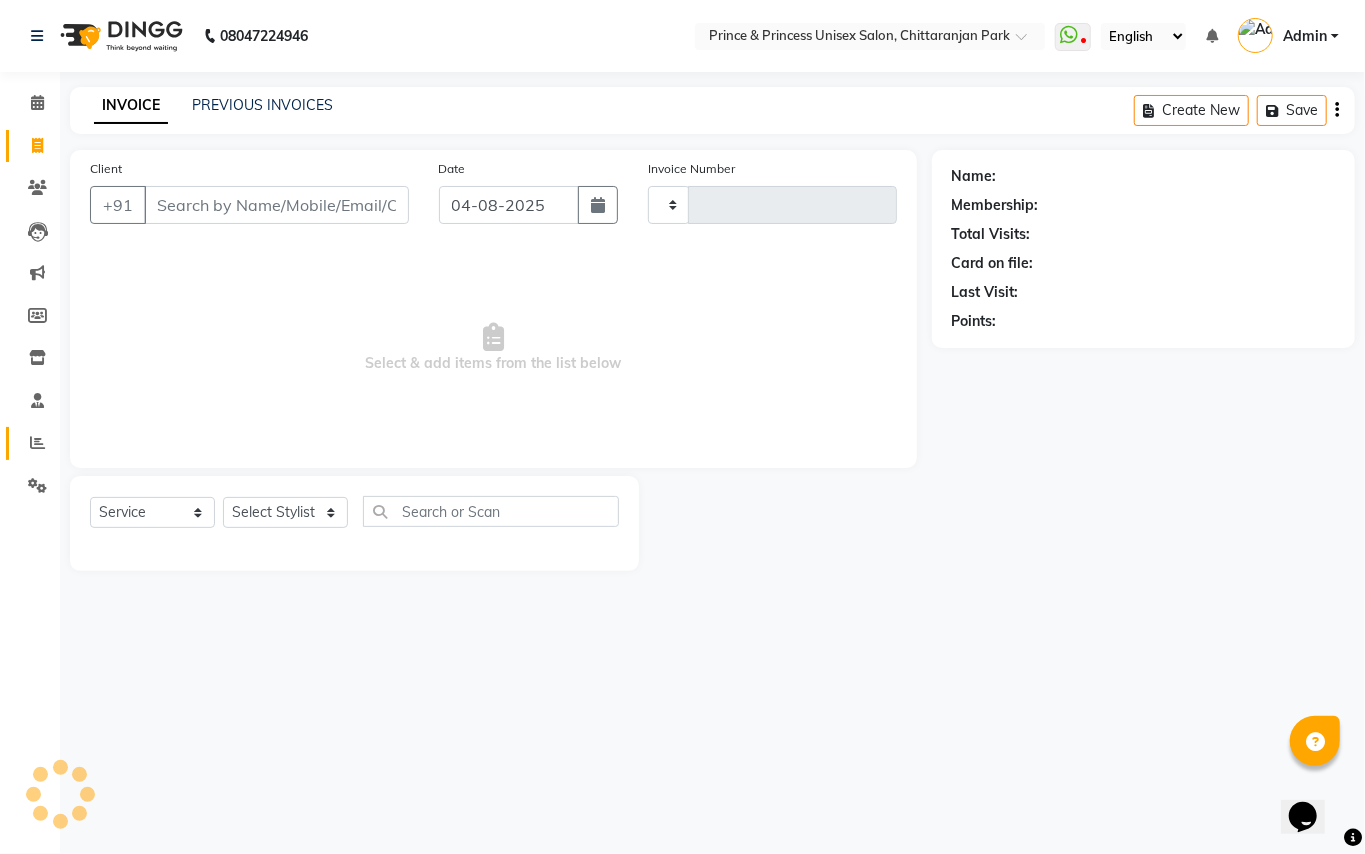 type on "2945" 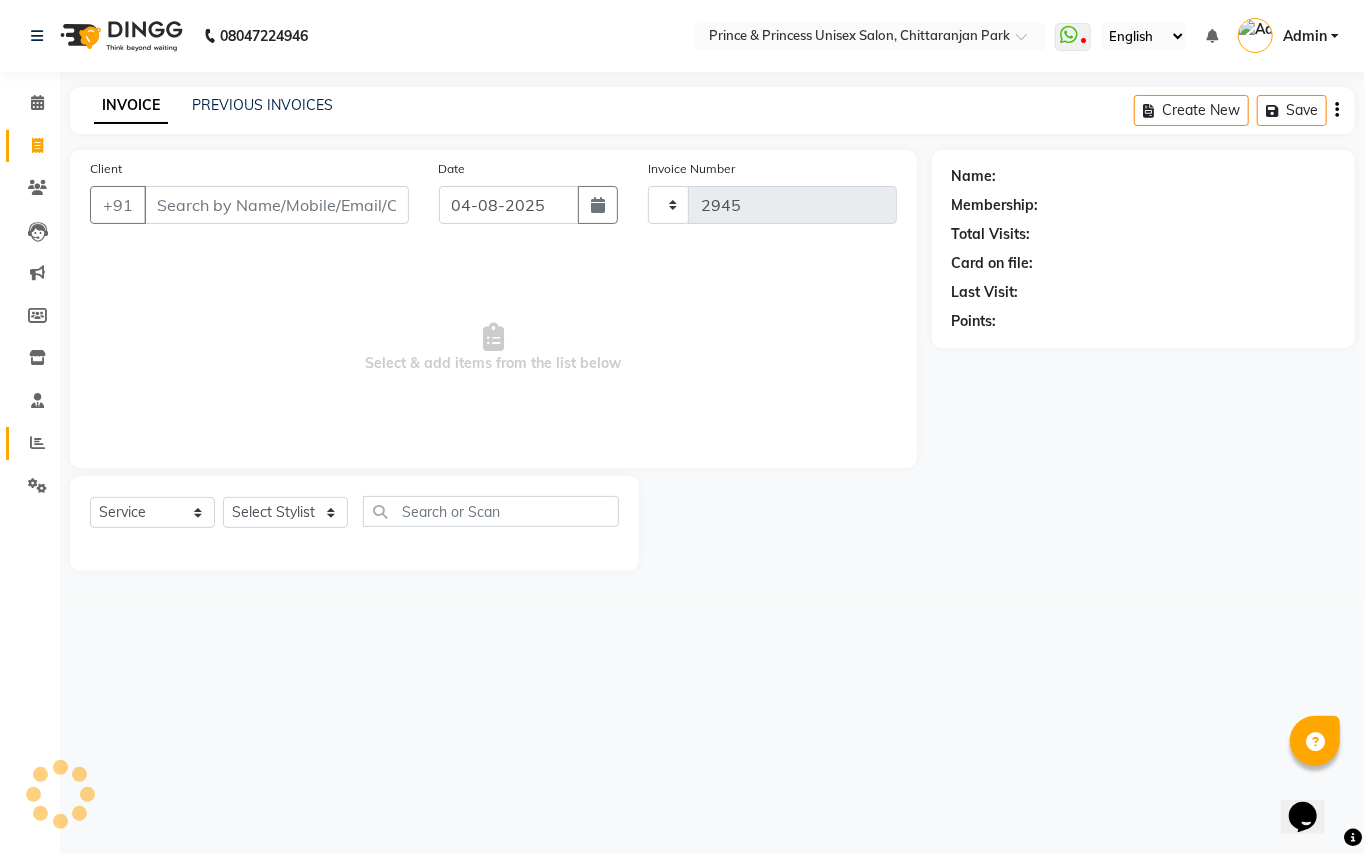 select on "3760" 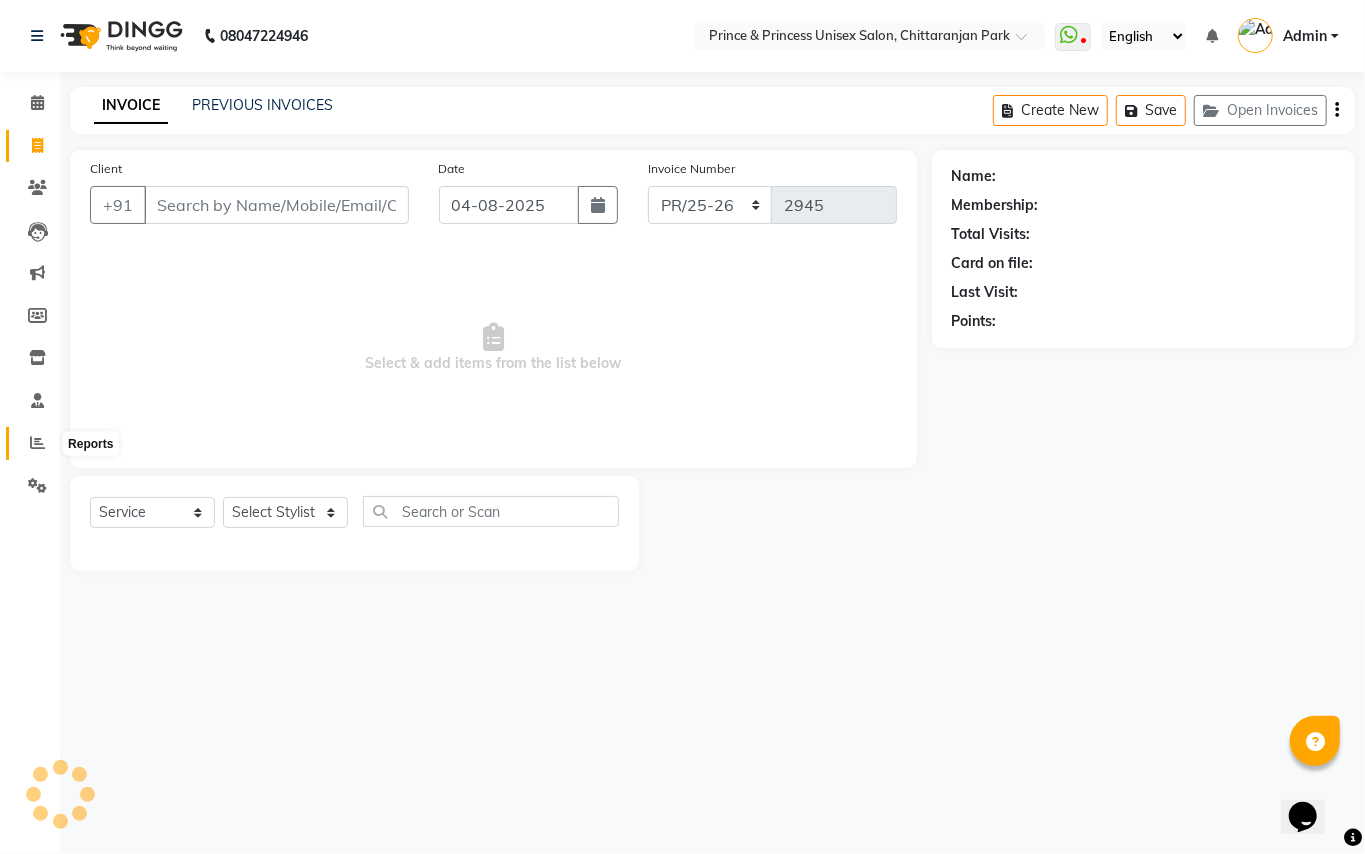 click 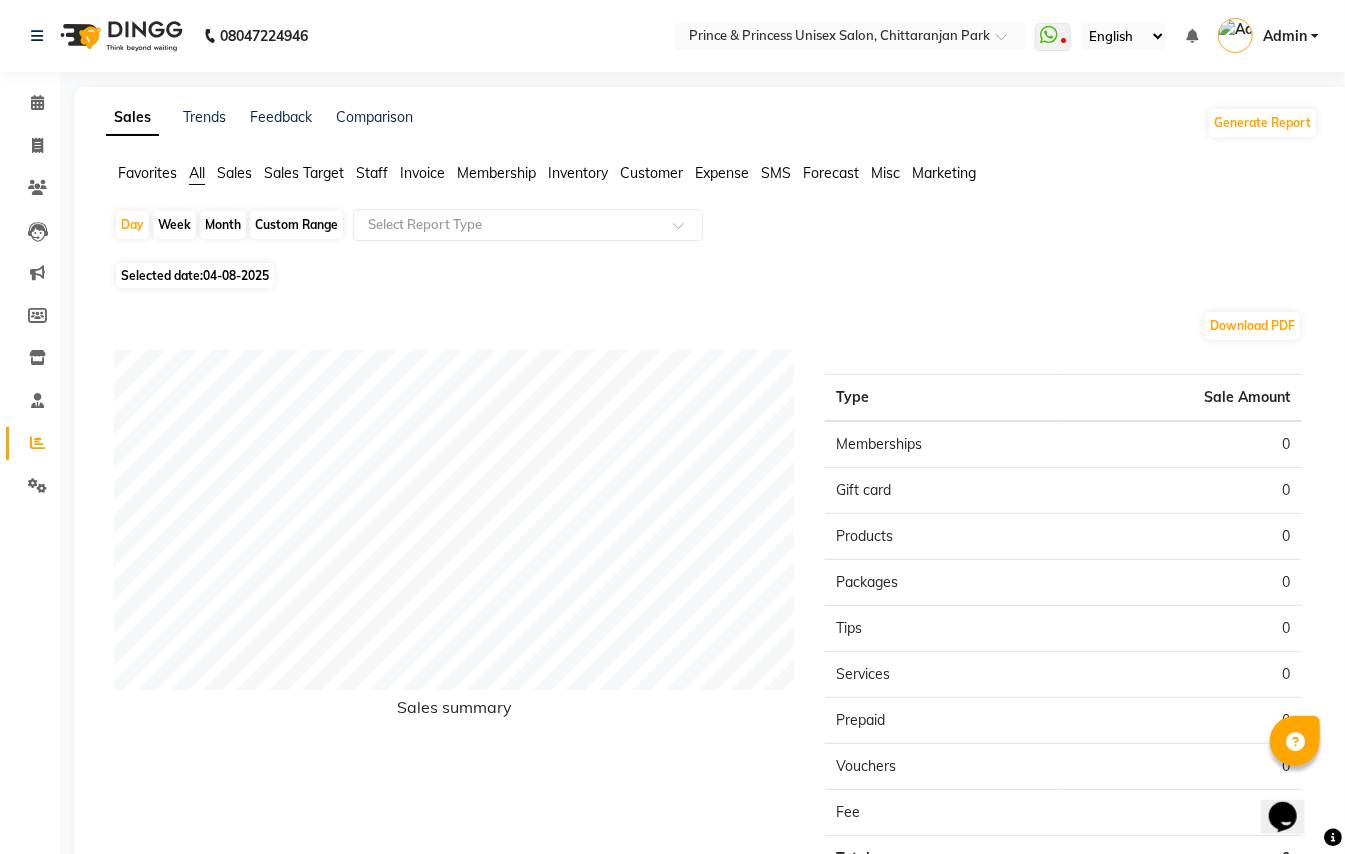 click on "Staff" 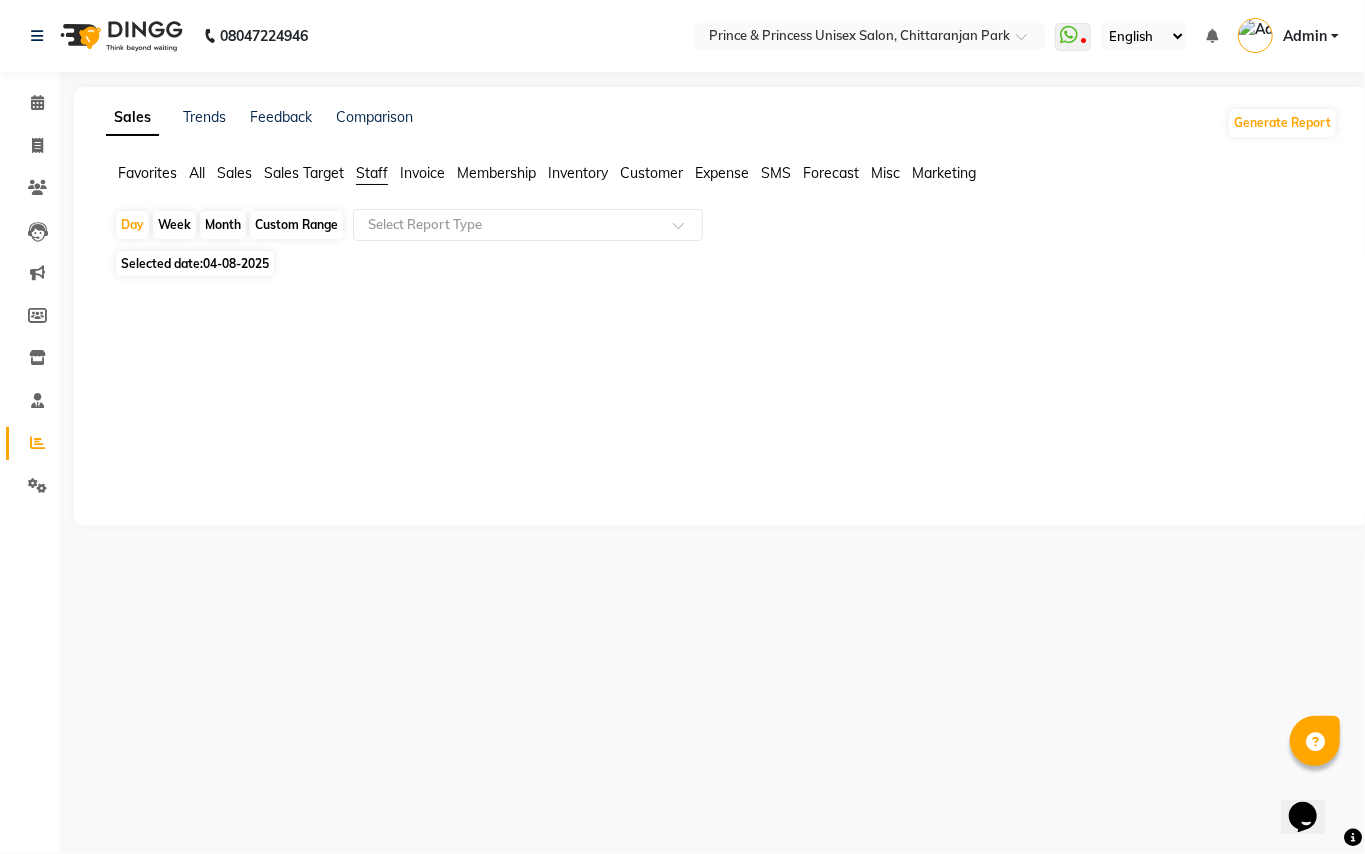 click on "Month" 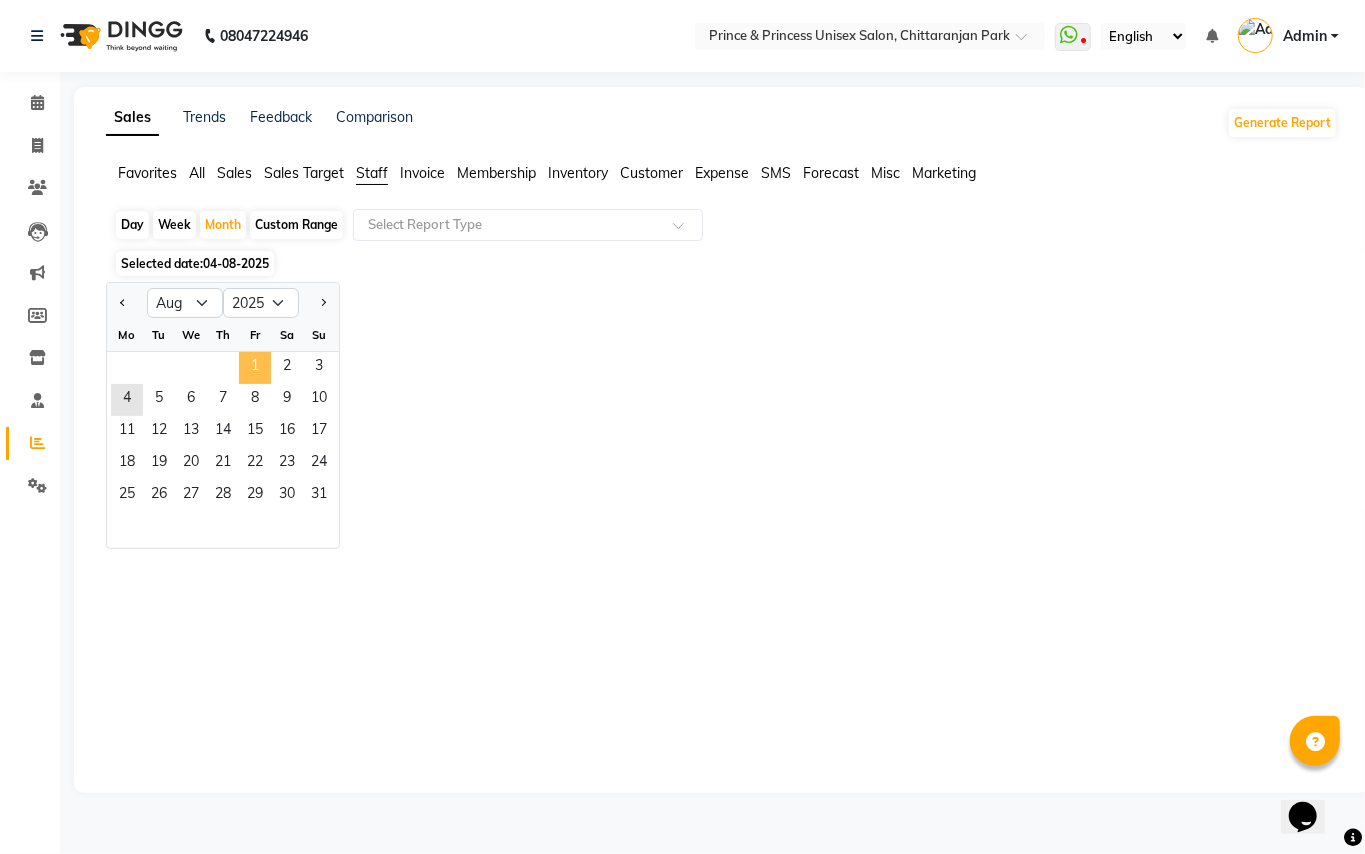 click on "1" 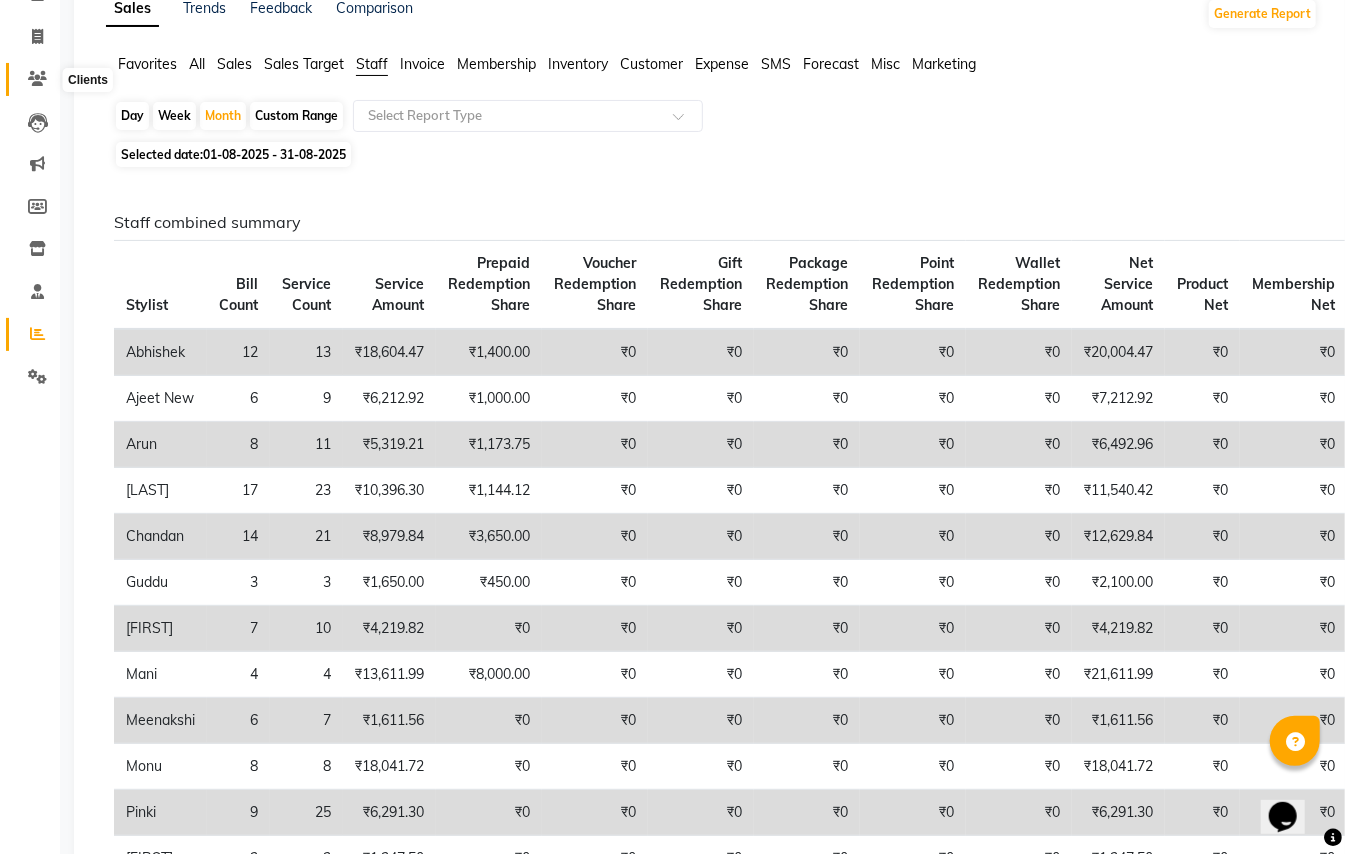 scroll, scrollTop: 0, scrollLeft: 0, axis: both 